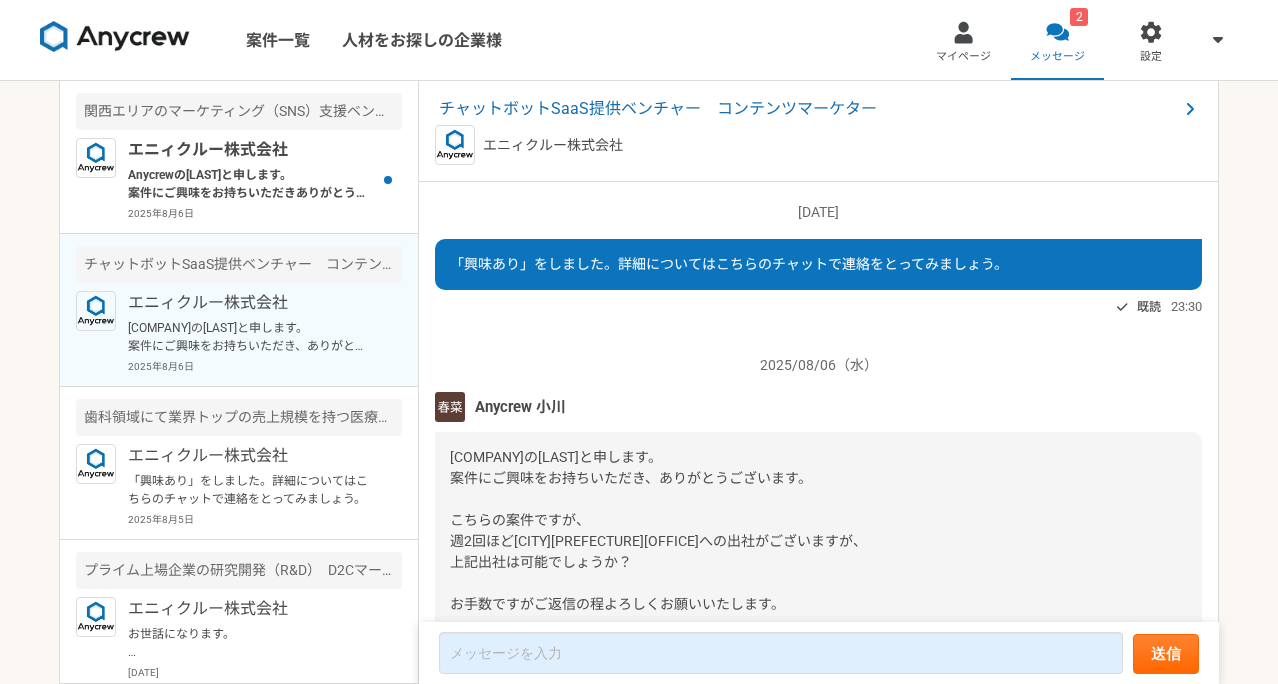 scroll, scrollTop: 0, scrollLeft: 0, axis: both 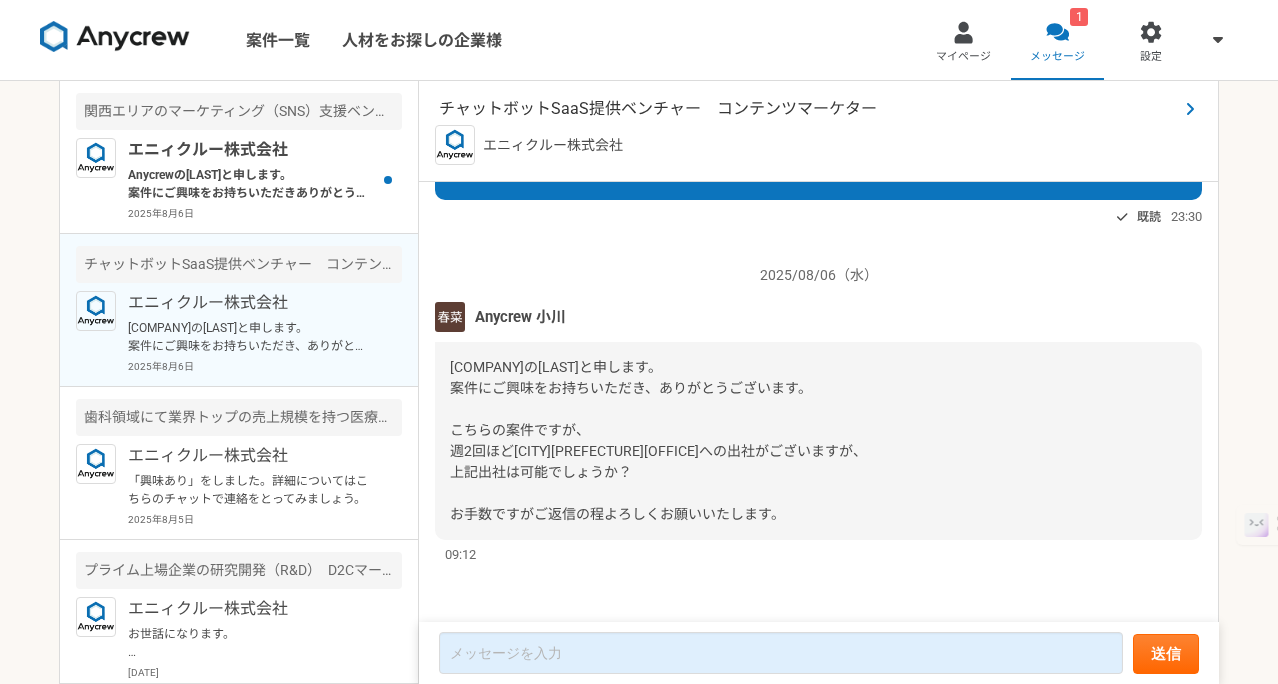 click on "チャットボットSaaS提供ベンチャー　コンテンツマーケター" at bounding box center [808, 109] 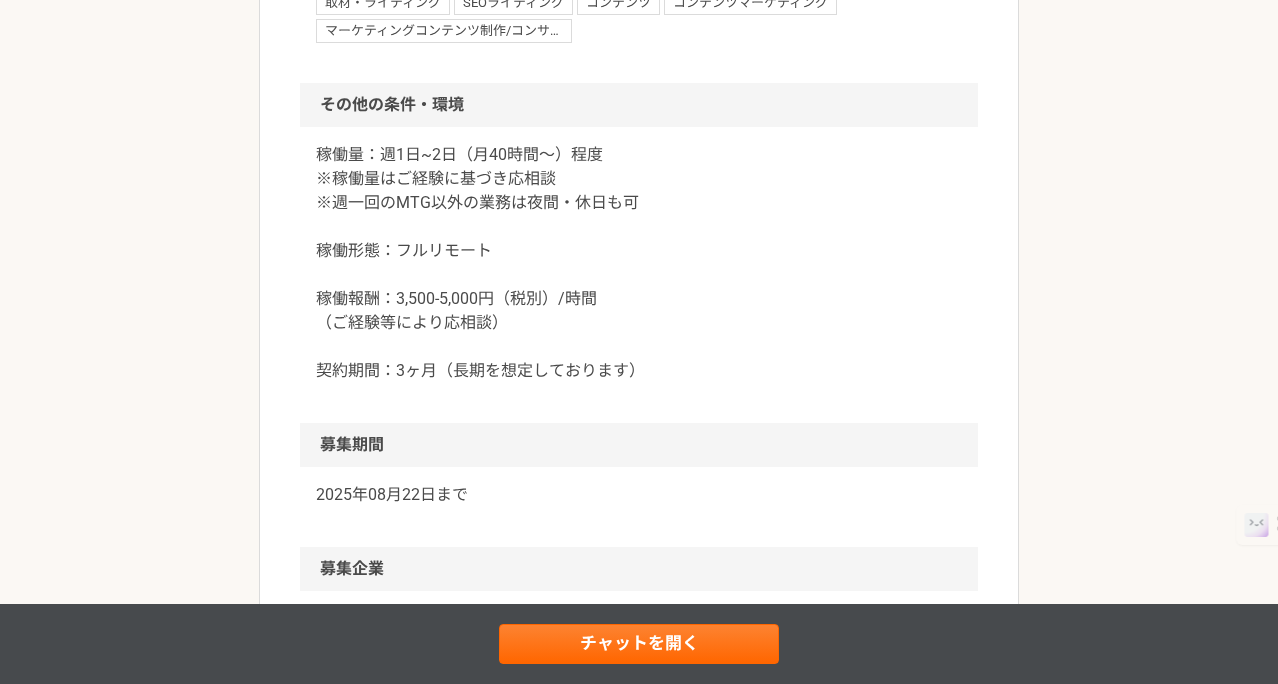 scroll, scrollTop: 2038, scrollLeft: 0, axis: vertical 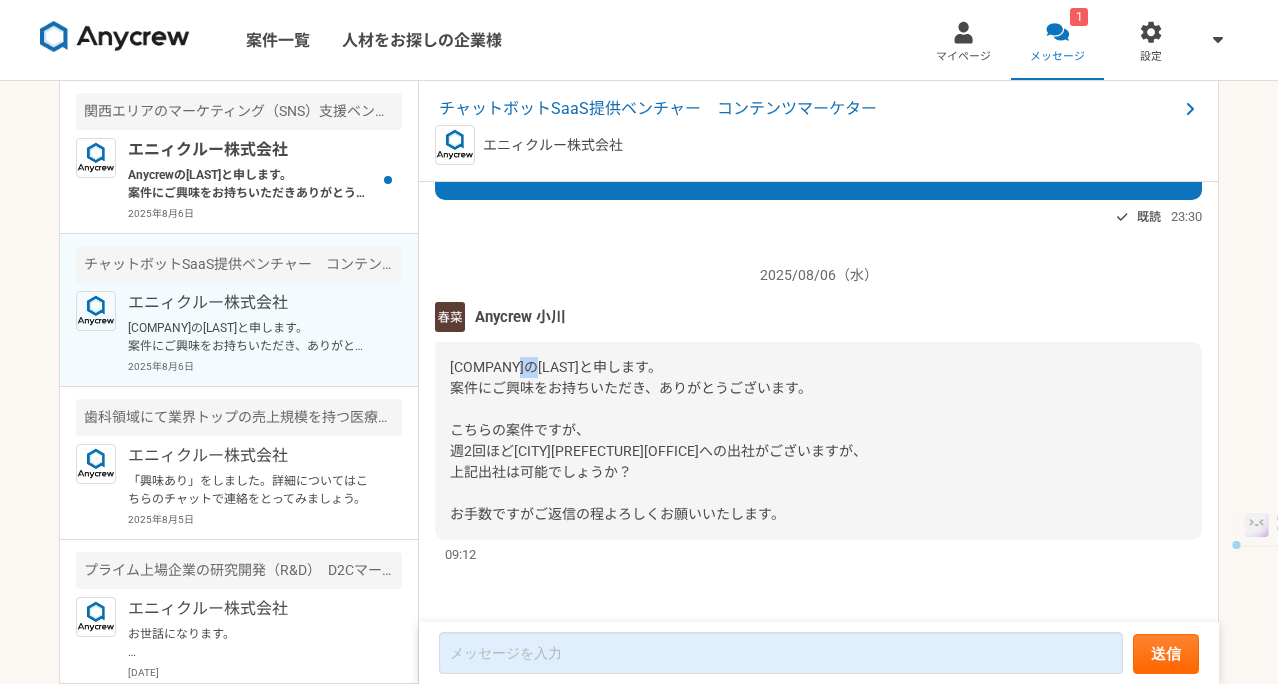 drag, startPoint x: 519, startPoint y: 363, endPoint x: 541, endPoint y: 364, distance: 22.022715 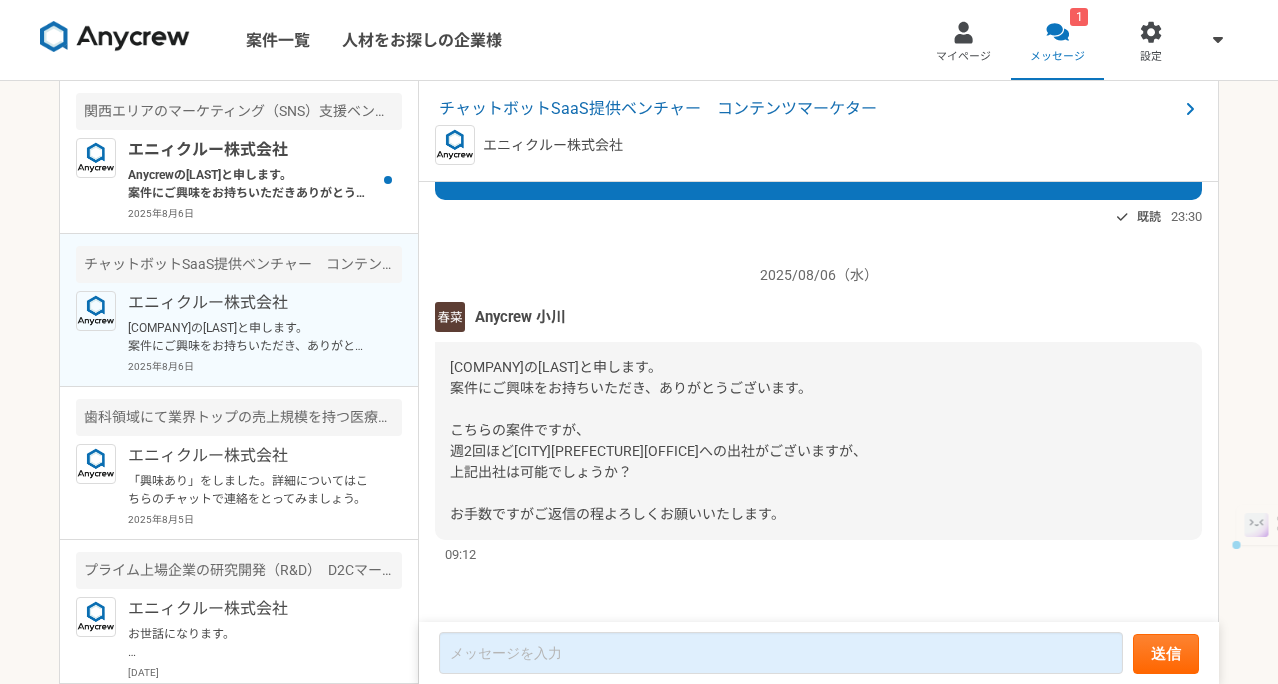 click on "[DATE]（金） 「興味あり」をしました。詳細についてはこちらのチャットで連絡をとってみましょう。 既読 23:30 [DATE]（水） Anycrew [LAST] Anycrewの[LAST]と申します。
案件にご興味をお持ちいただき、ありがとうございます。
こちらの案件ですが、
週2回ほど大阪府豊中オフィスへの出社がございますが、
上記出社は可能でしょうか？
お手数ですがご返信の程よろしくお願いいたします。 09:12" at bounding box center [819, 403] 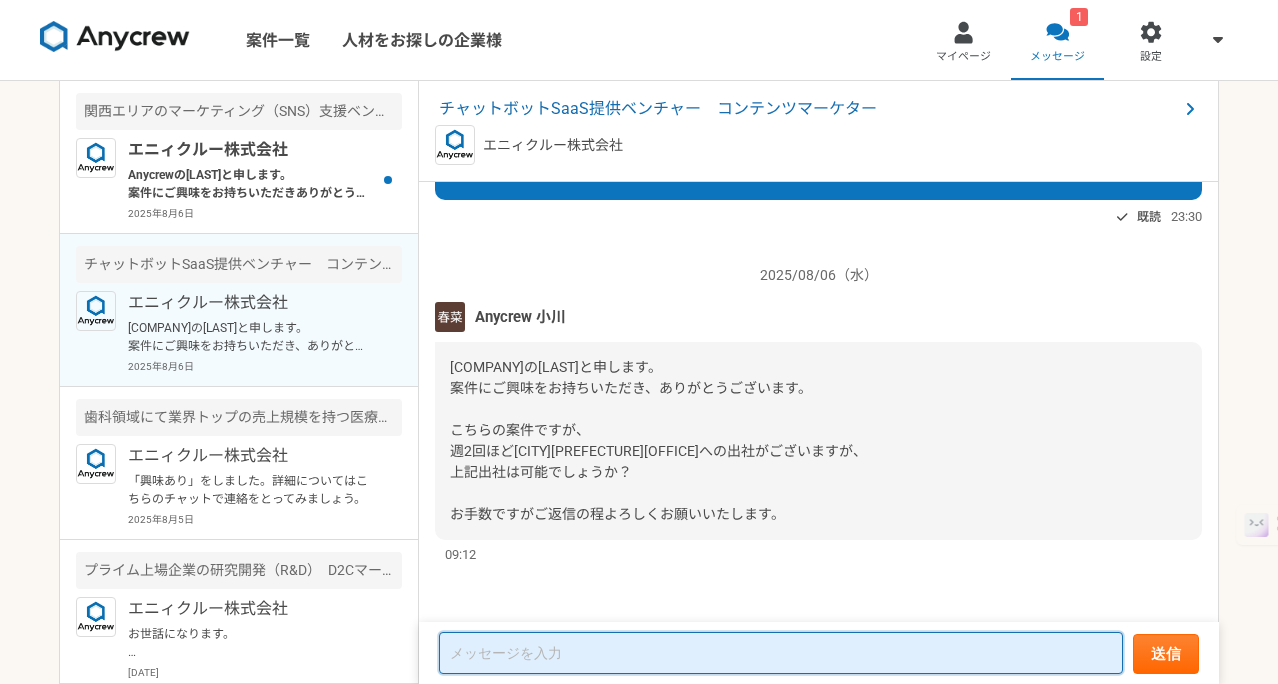 click at bounding box center [781, 653] 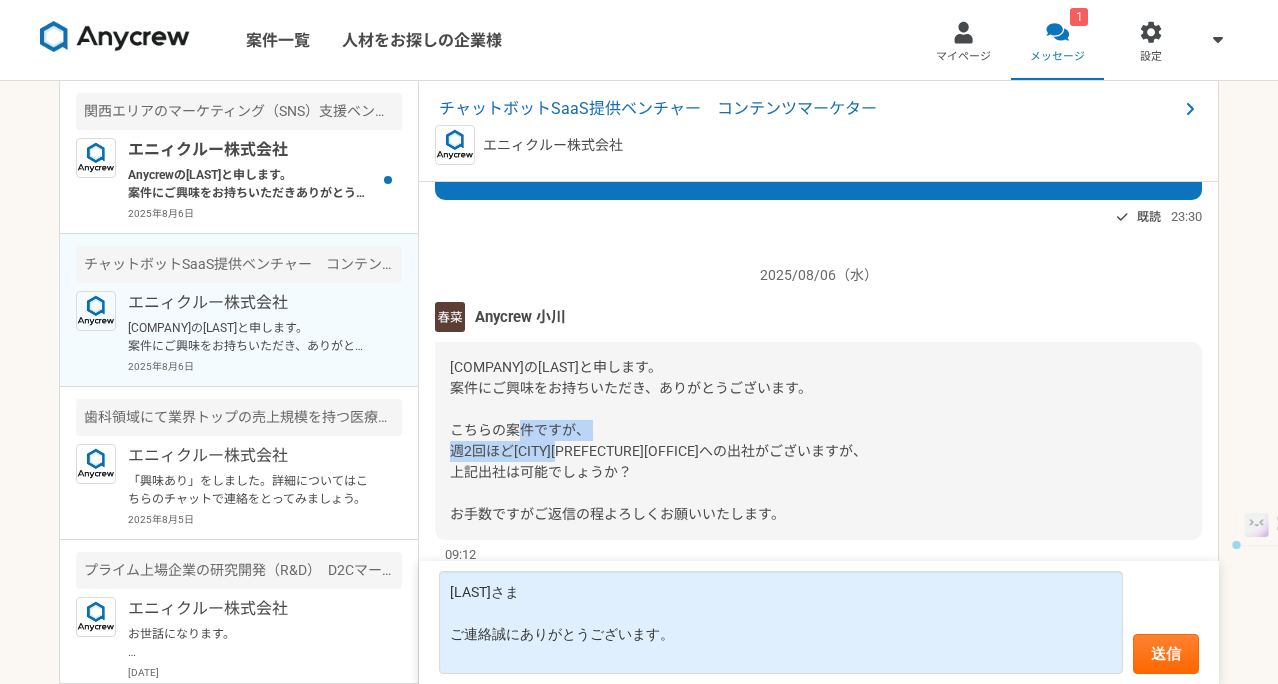 drag, startPoint x: 452, startPoint y: 451, endPoint x: 697, endPoint y: 446, distance: 245.05101 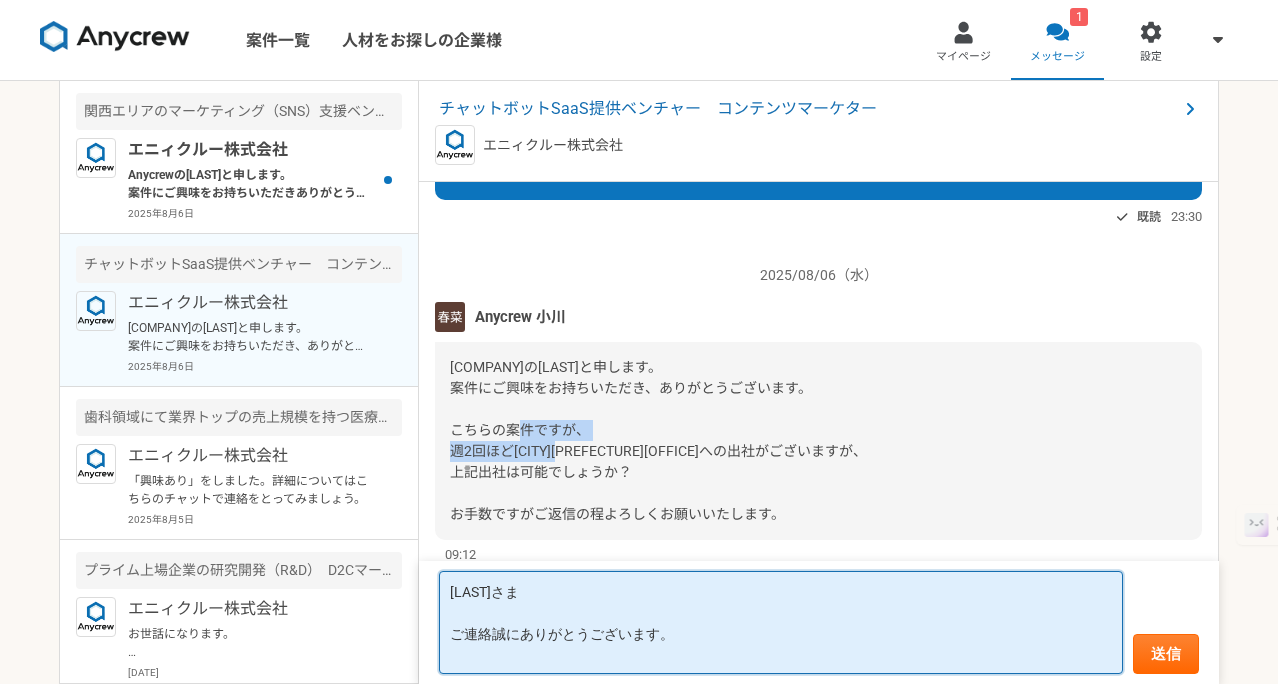 click on "[LAST]さま
ご連絡誠にありがとうございます。" at bounding box center (781, 622) 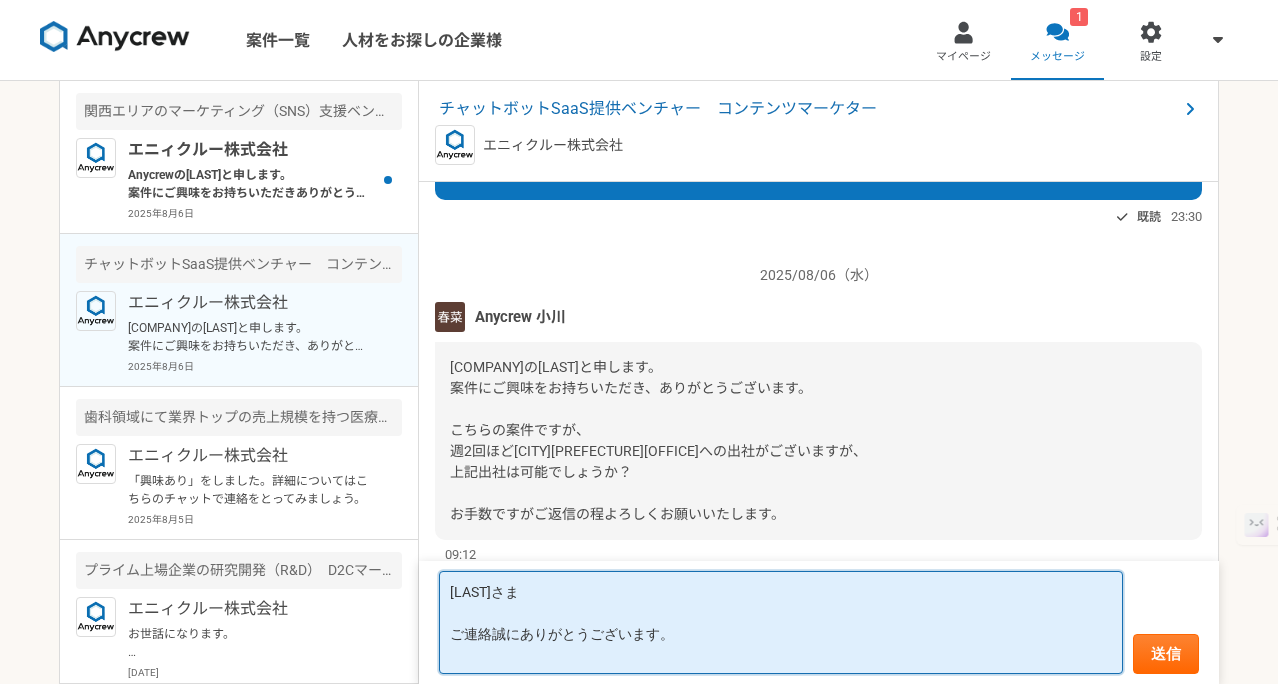 paste on "週2回ほど大阪府豊中オフィスへの出社" 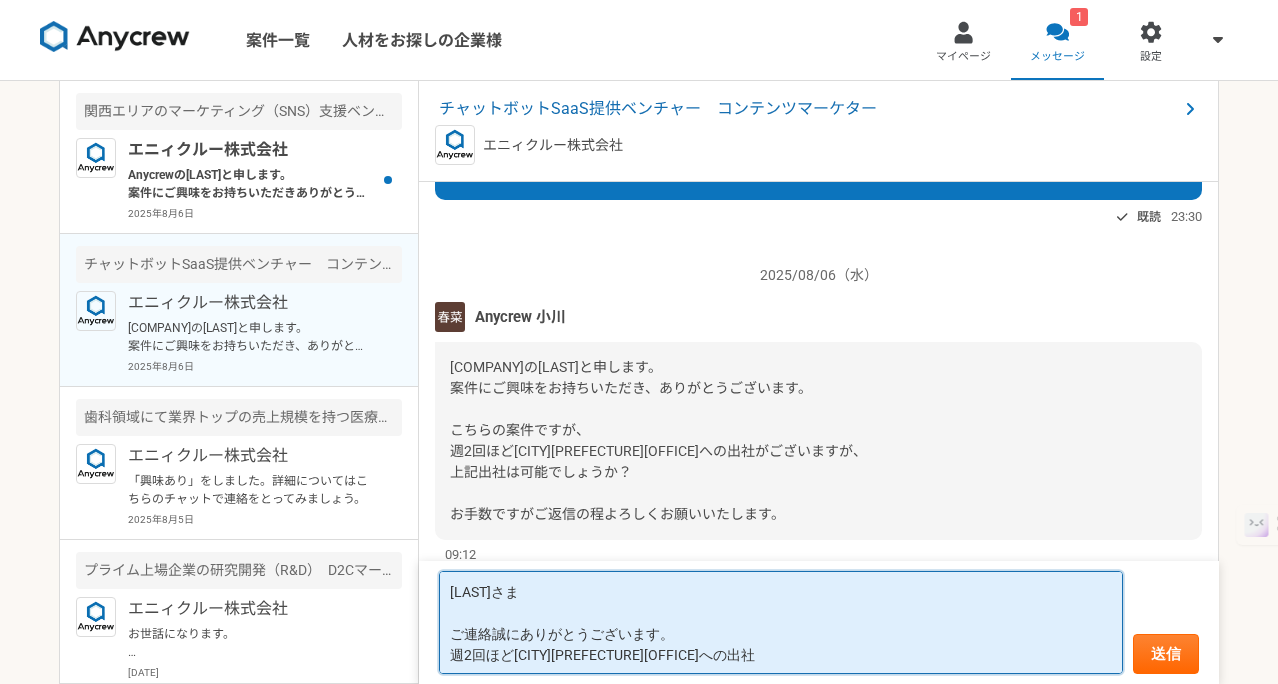 click on "[LAST]さま
ご連絡誠にありがとうございます。
週2回ほど[CITY][PREFECTURE][OFFICE]への出社" at bounding box center [781, 622] 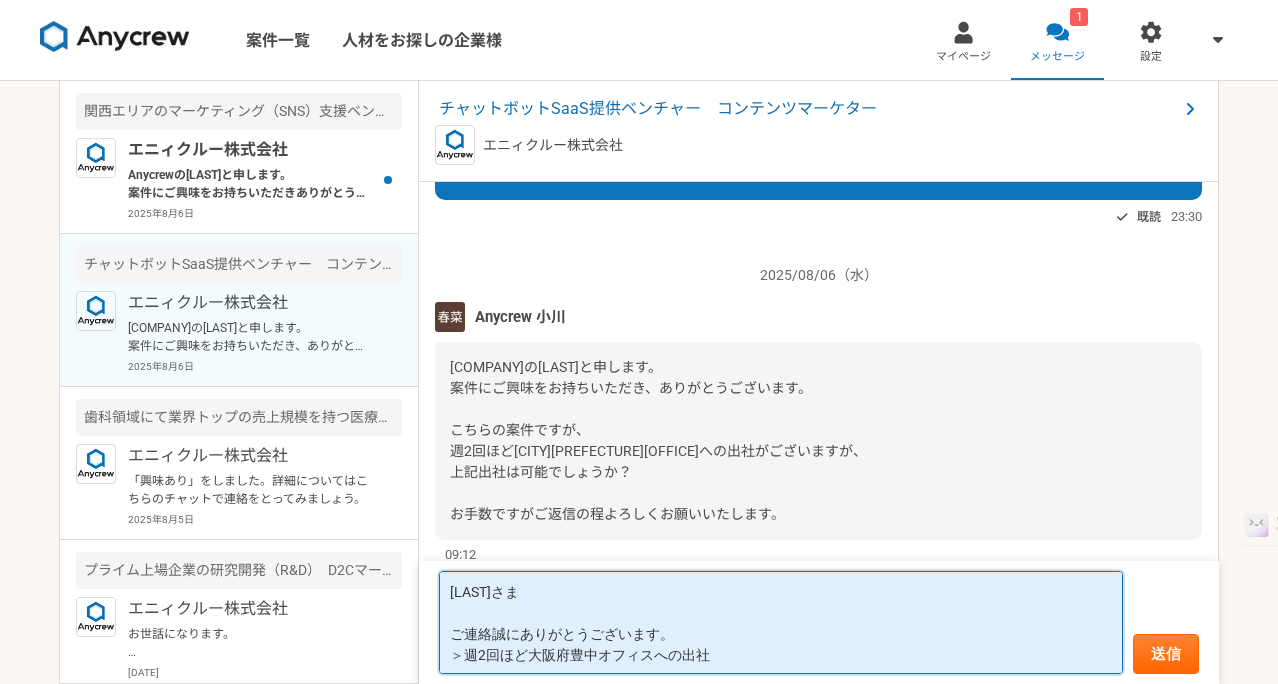 click on "[LAST]さま
ご連絡誠にありがとうございます。
＞週2回ほど大阪府豊中オフィスへの出社" at bounding box center [781, 622] 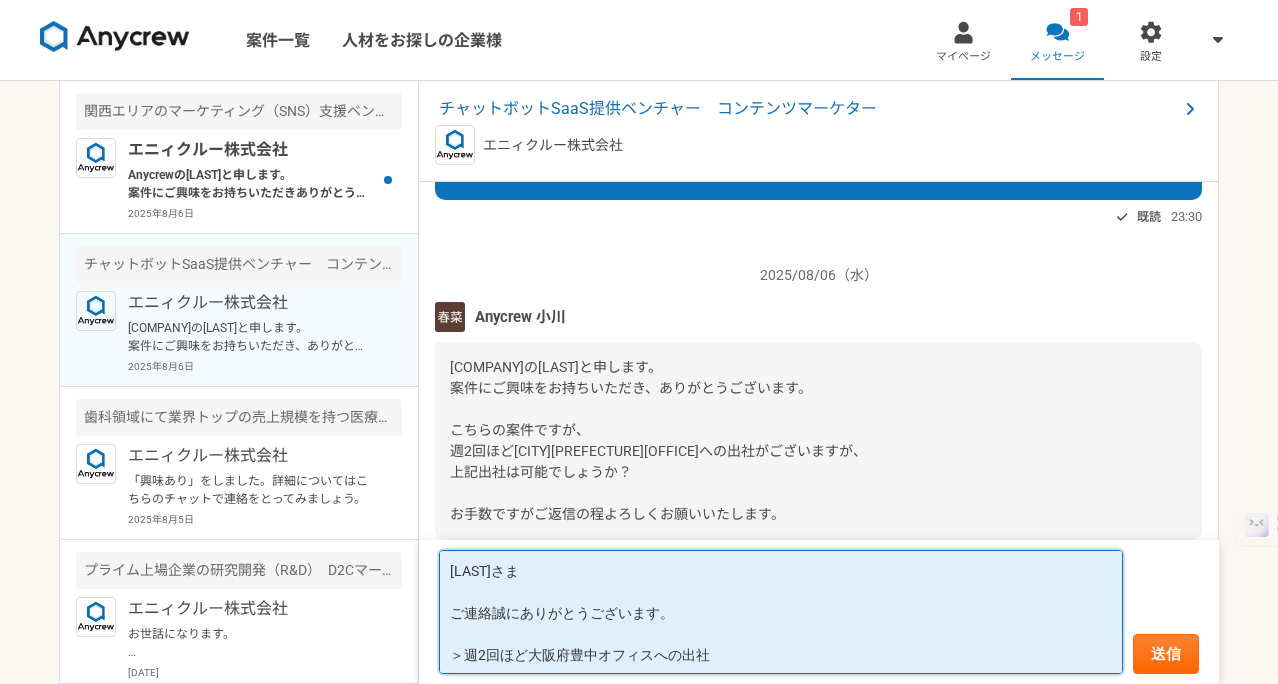 click on "[LAST]さま
ご連絡誠にありがとうございます。
＞週2回ほど大阪府豊中オフィスへの出社" at bounding box center [781, 612] 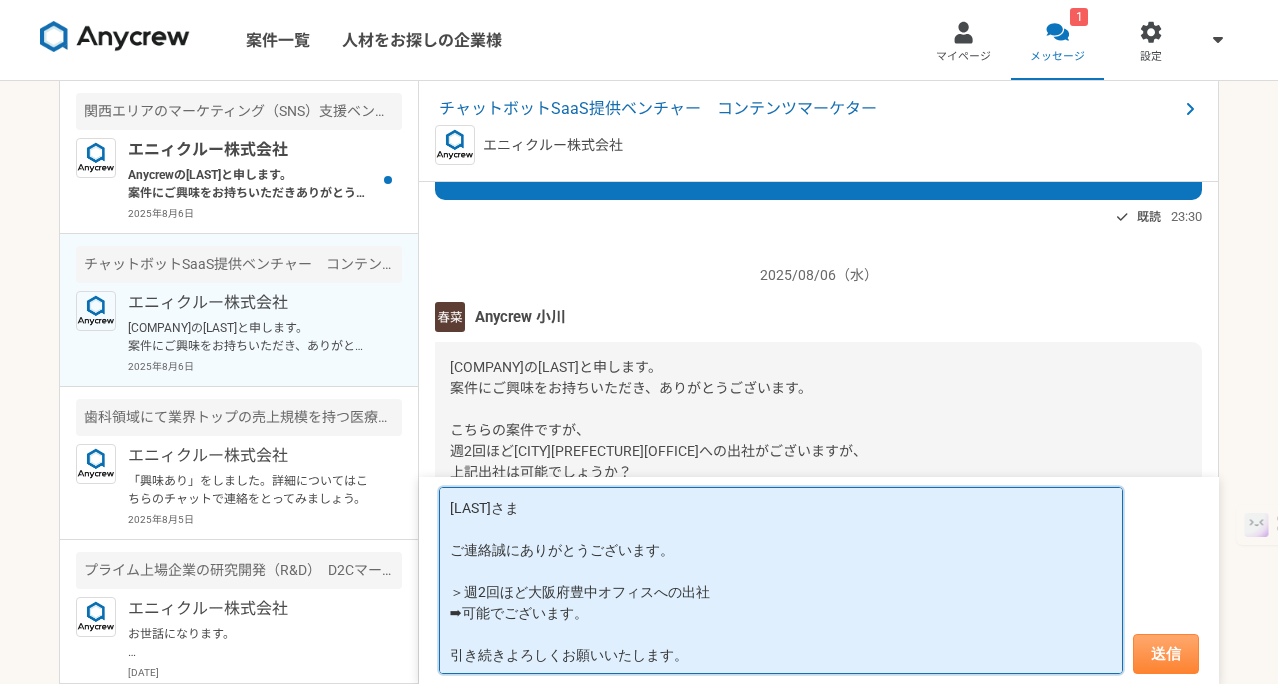 type on "[LAST]さま
ご連絡誠にありがとうございます。
＞週2回ほど大阪府豊中オフィスへの出社
➡︎可能でございます。
引き続きよろしくお願いいたします。" 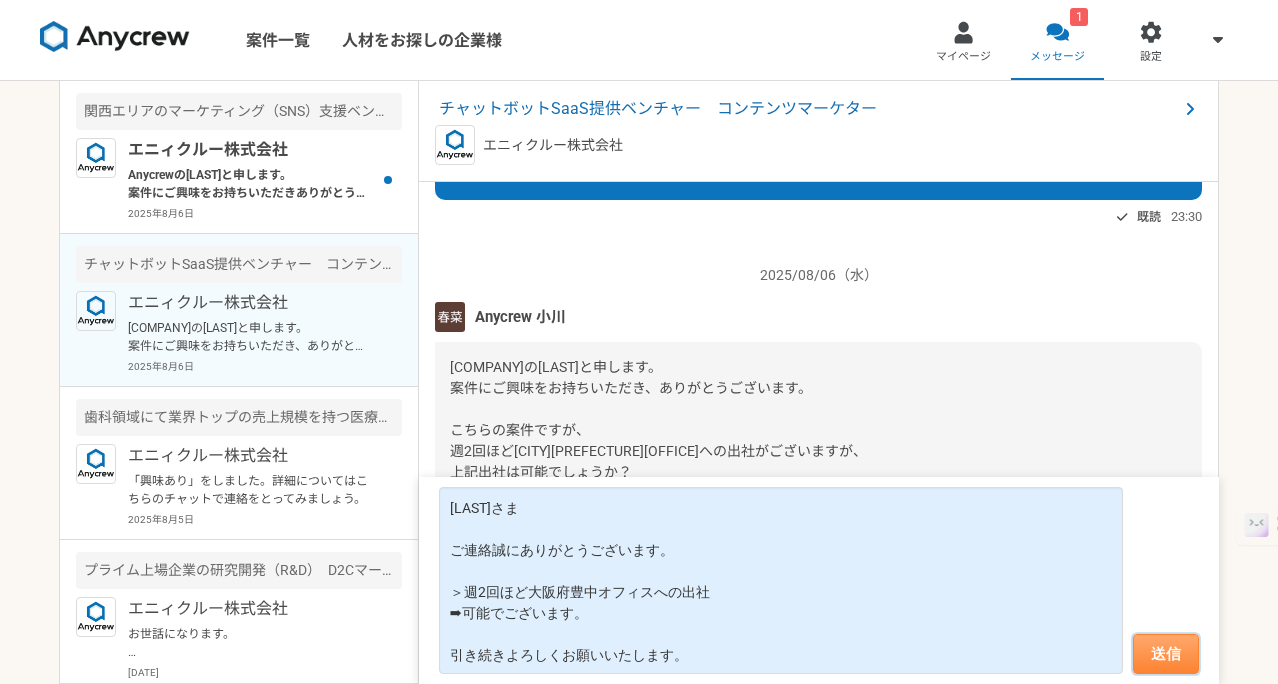 click on "送信" at bounding box center (1166, 654) 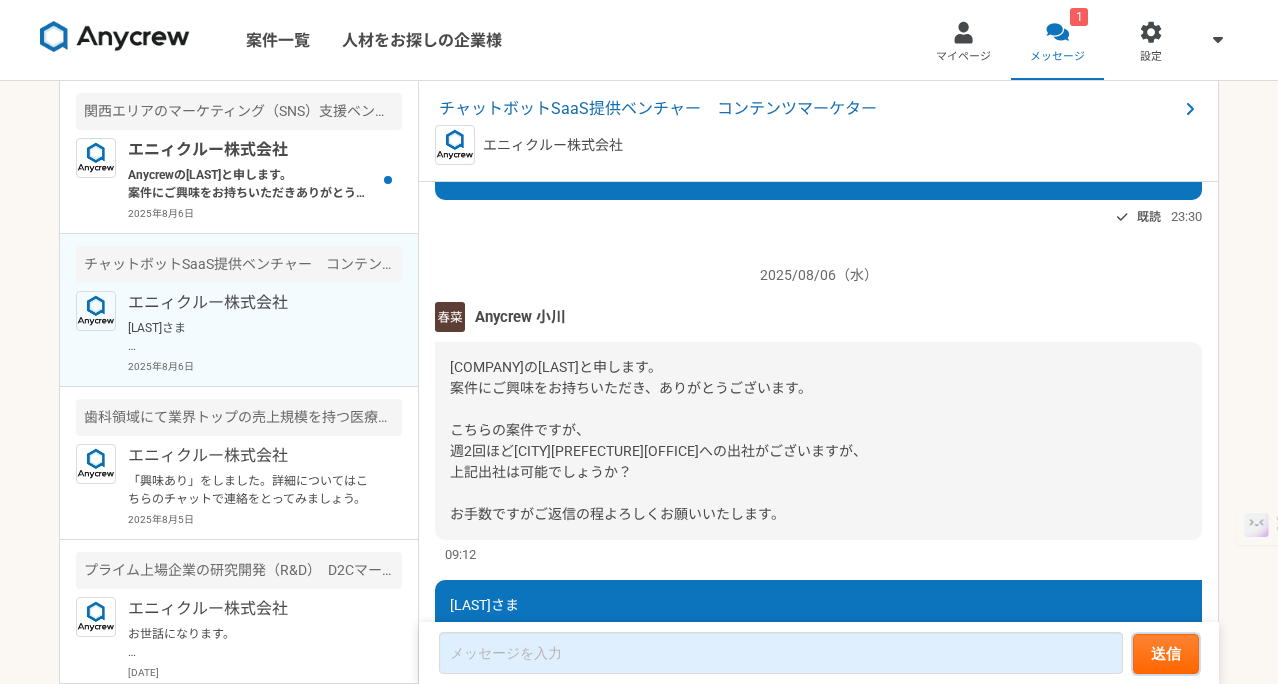 scroll, scrollTop: 328, scrollLeft: 0, axis: vertical 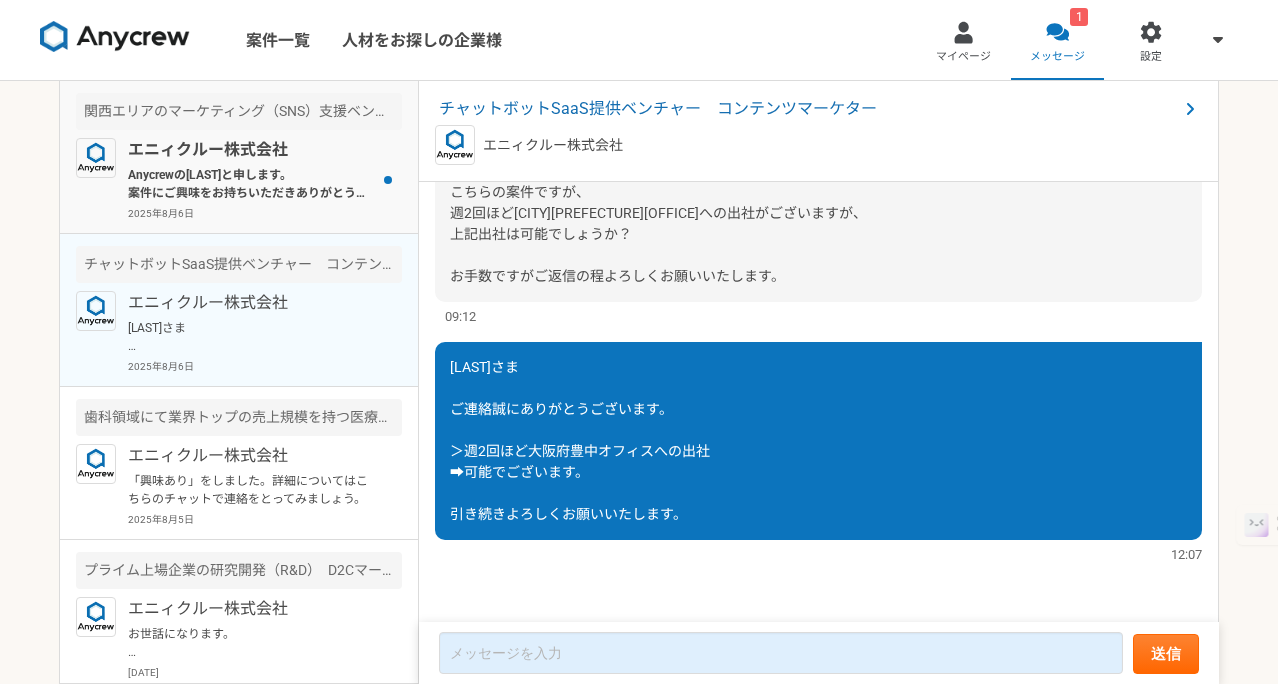 click on "エニィクルー株式会社" at bounding box center (251, 150) 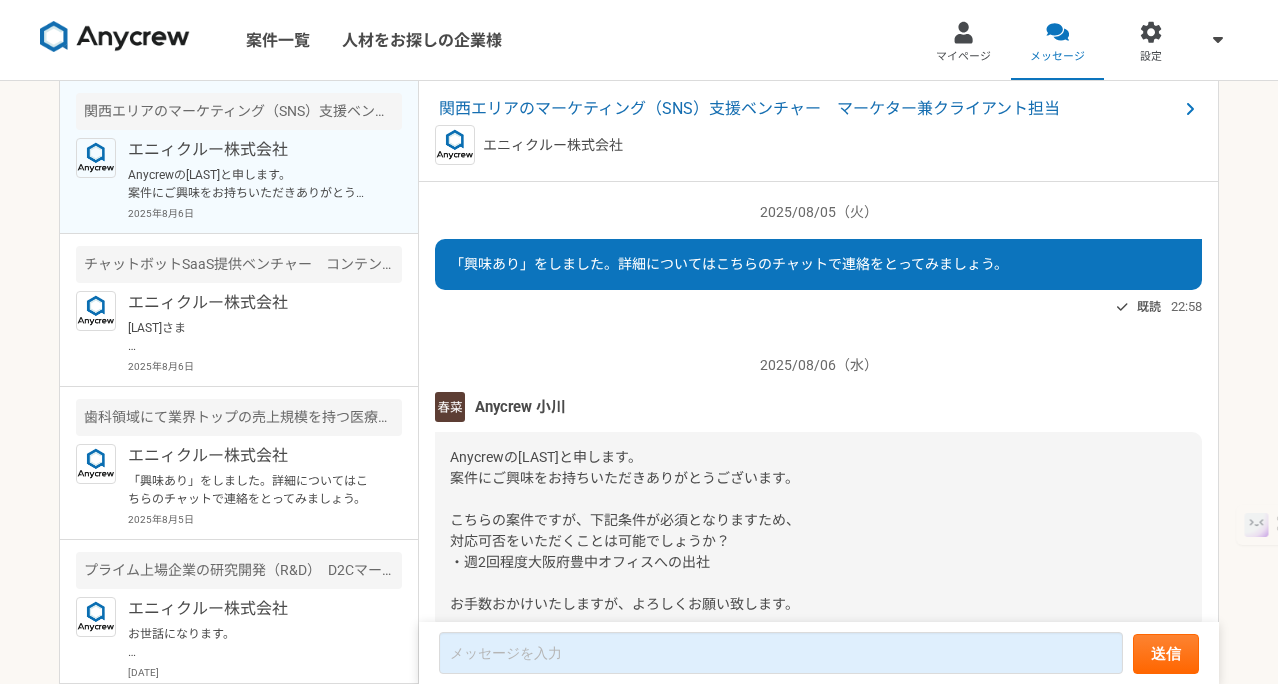 scroll, scrollTop: 90, scrollLeft: 0, axis: vertical 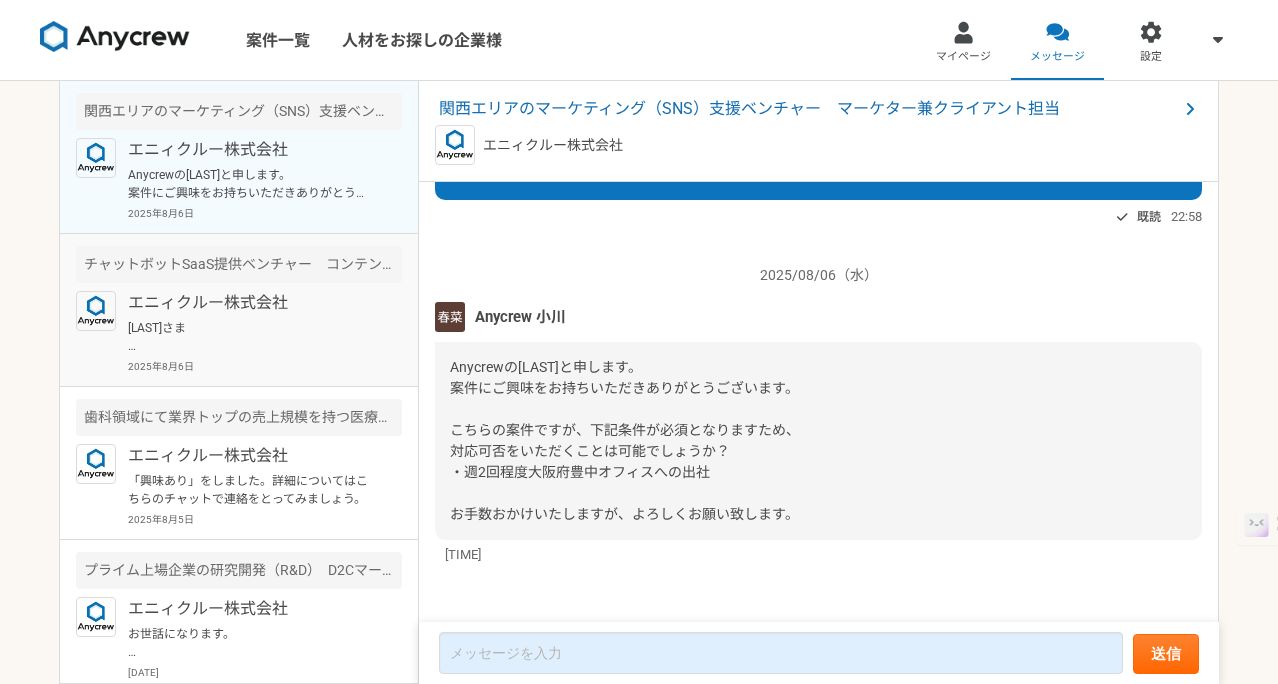 click on "[LAST]さま
ご連絡誠にありがとうございます。
＞週2回ほど大阪府豊中オフィスへの出社
➡︎可能でございます。
引き続きよろしくお願いいたします。" at bounding box center (251, 337) 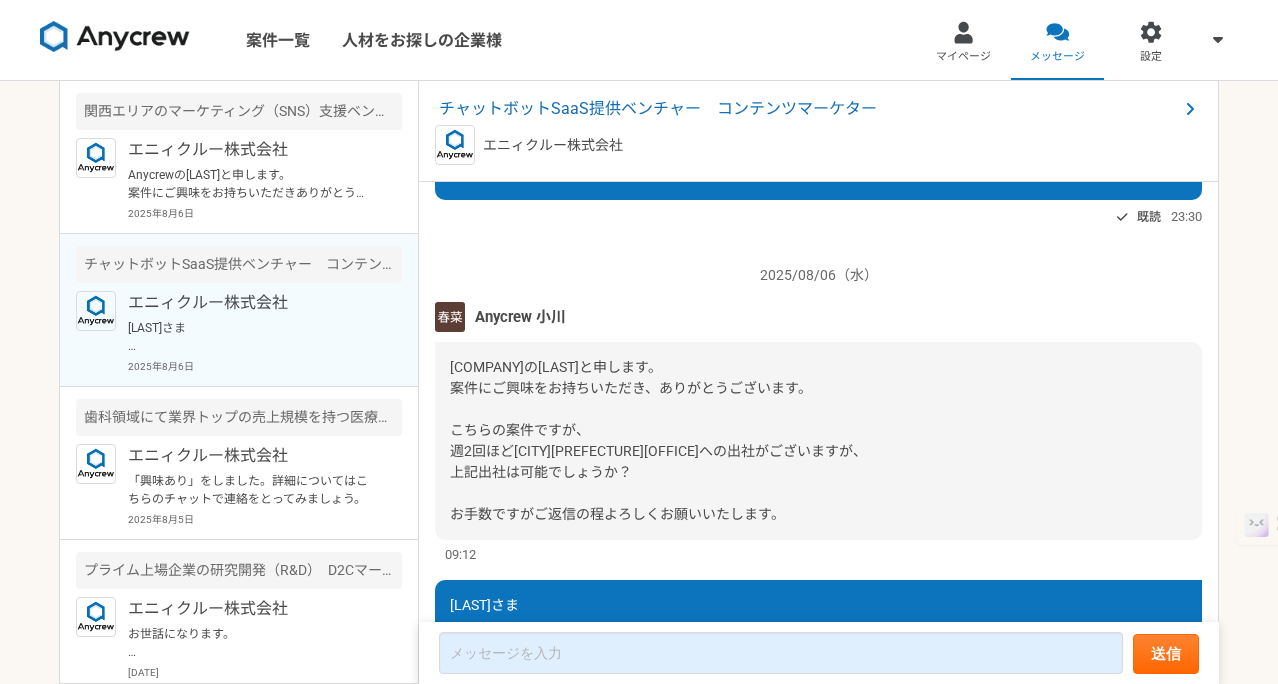 scroll, scrollTop: 328, scrollLeft: 0, axis: vertical 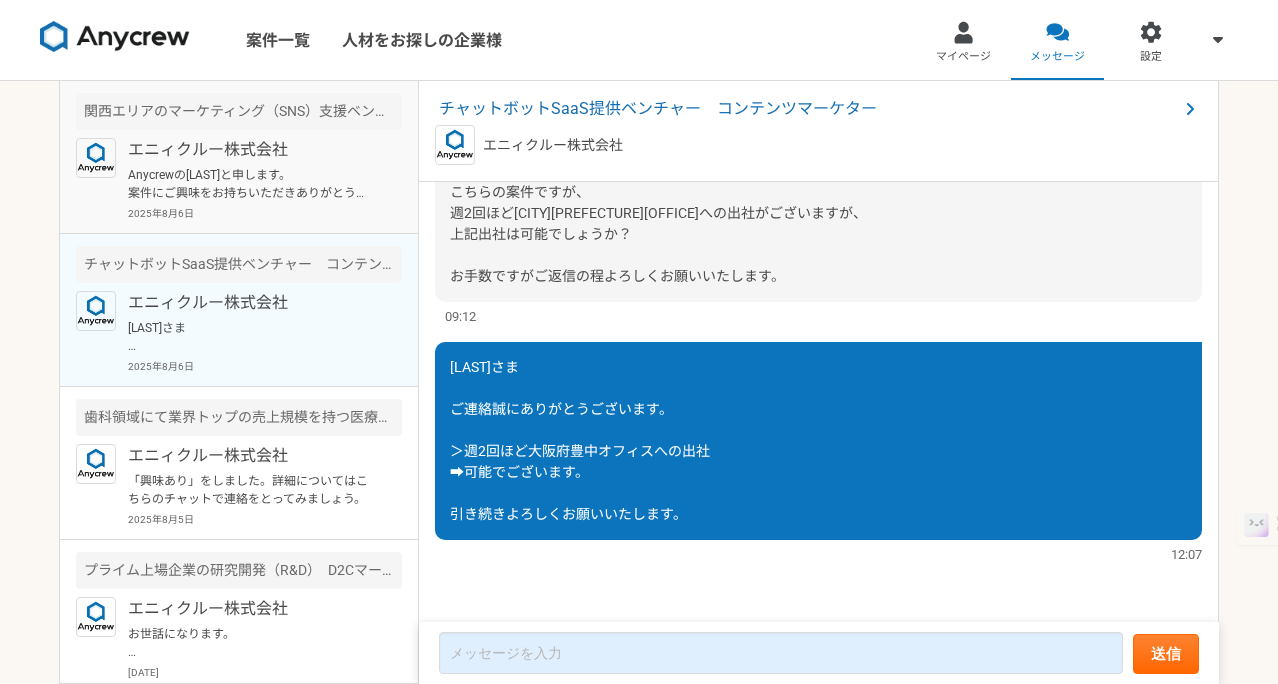 click on "2025年8月6日" at bounding box center [265, 213] 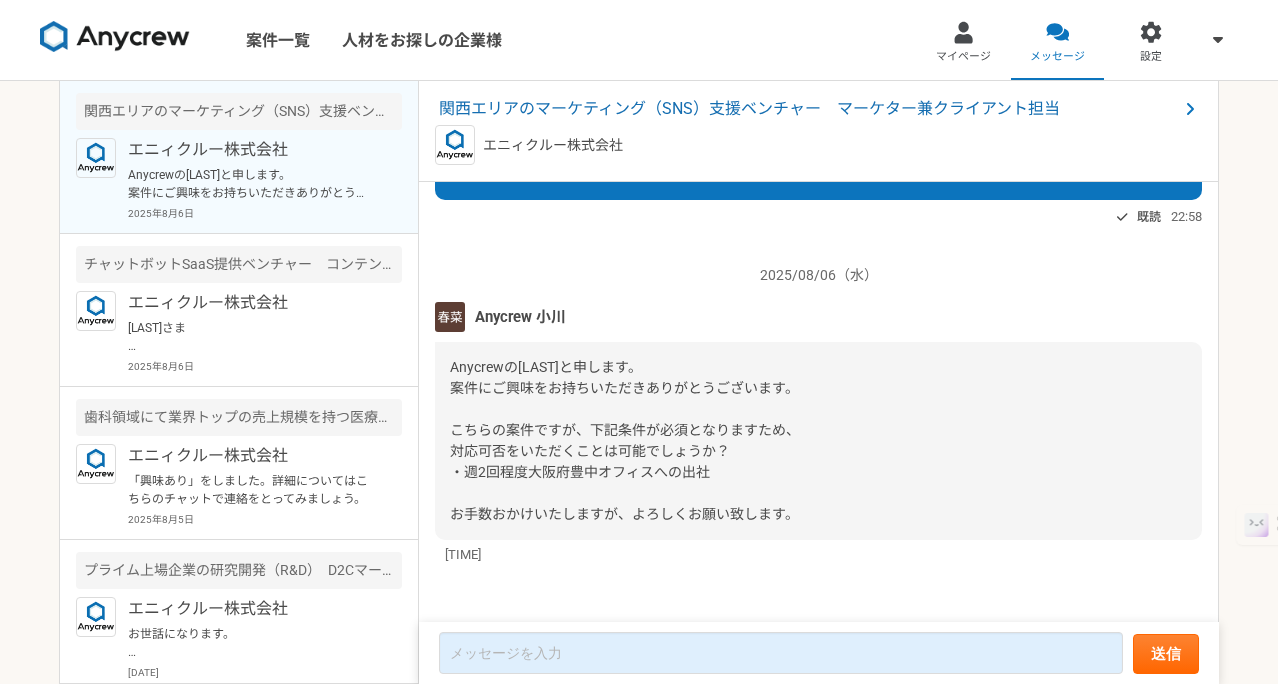 scroll, scrollTop: 90, scrollLeft: 0, axis: vertical 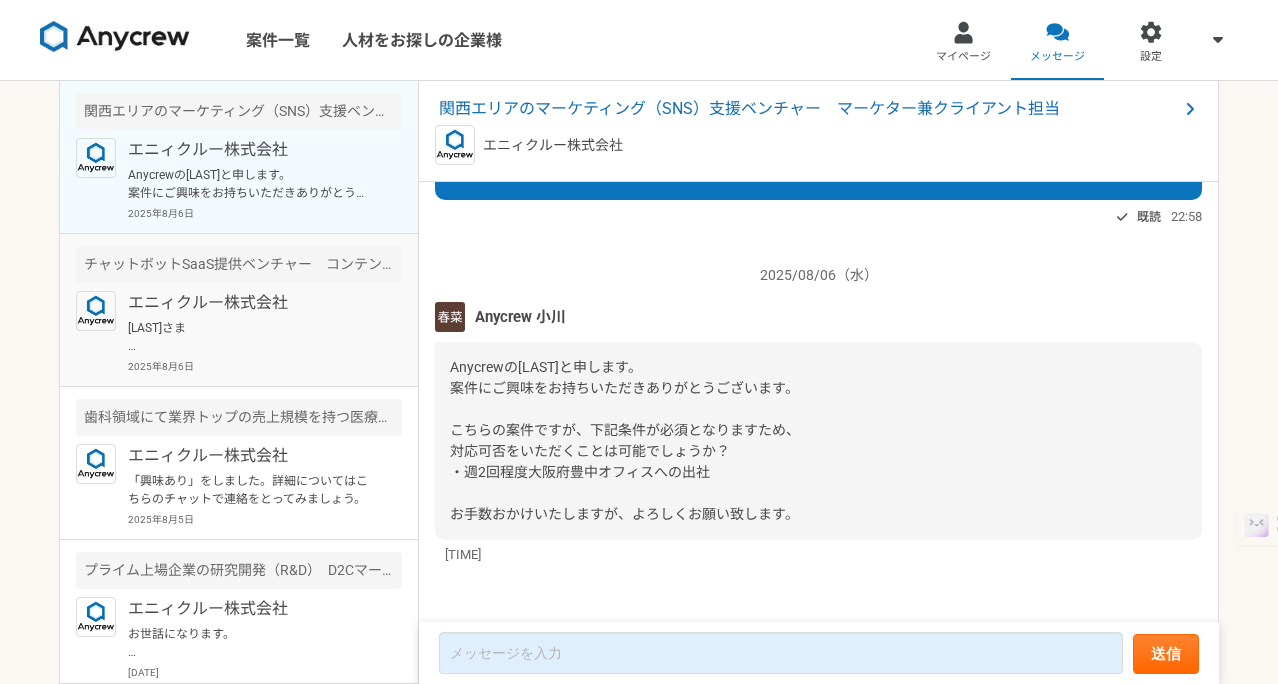 click on "[AREA]のマーケティング（SNS）支援ベンチャー　マーケター兼クライアント担当 [COMPANY] [COMPANY]の[LAST]と申します。
案件にご興味をお持ちいただきありがとうございます。
こちらの案件ですが、下記条件が必須となりますため、
対応可否をいただくことは可能でしょうか？
・週2回程度[CITY][PREFECTURE][OFFICE]への出社
お手数おかけいたしますが、よろしくお願い致します。 [DATE] [COMPANY]　コンテンツマーケター [COMPANY] [LAST]さま
ご連絡誠にありがとうございます。
＞週2回ほど[CITY][PREFECTURE][OFFICE]への出社
➡︎可能でございます。
引き続きよろしくお願いいたします。 [DATE] [INDUSTRY]にて業界トップの売上規模を持つ医療法人　マーケティングアドバイザー [COMPANY]" at bounding box center [239, 382] 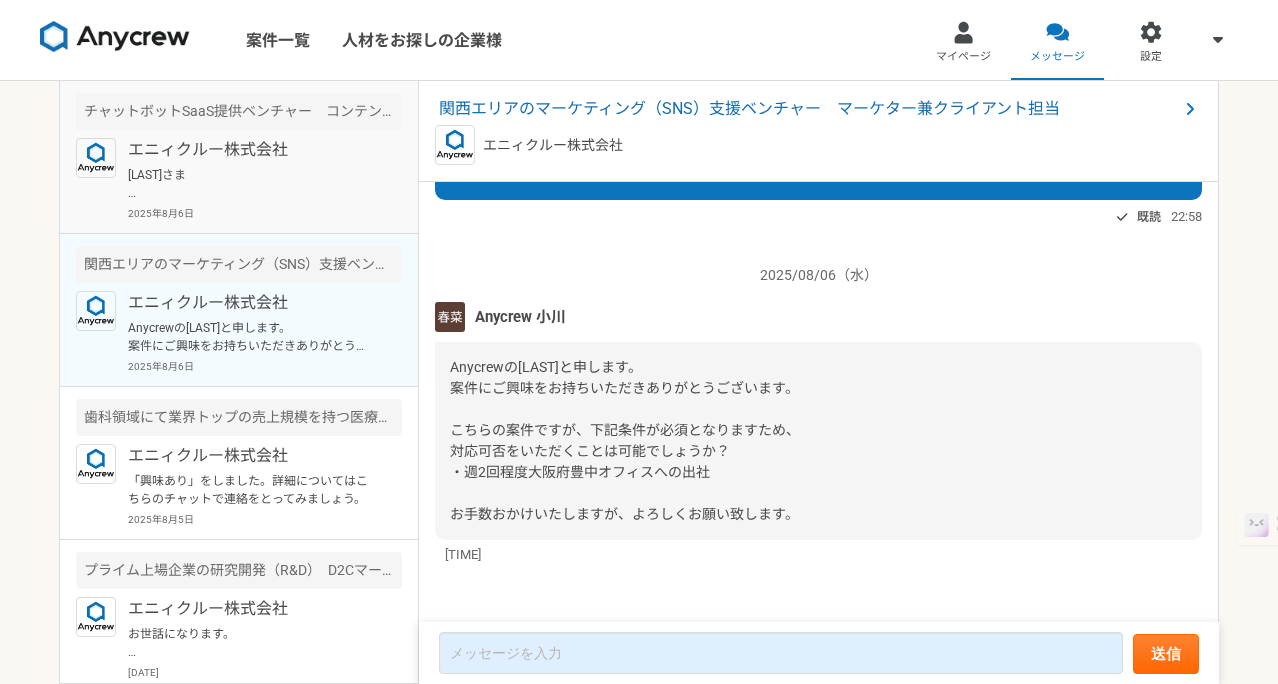 click on "2025年8月6日" at bounding box center (265, 213) 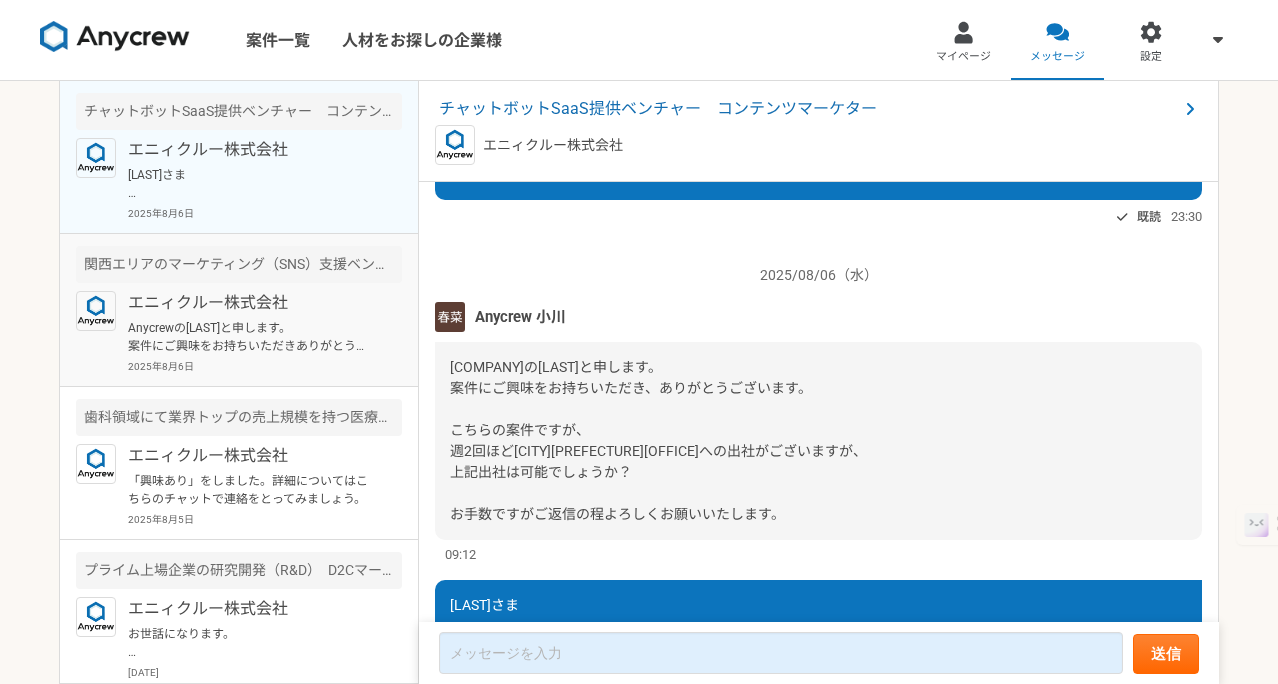 scroll, scrollTop: 328, scrollLeft: 0, axis: vertical 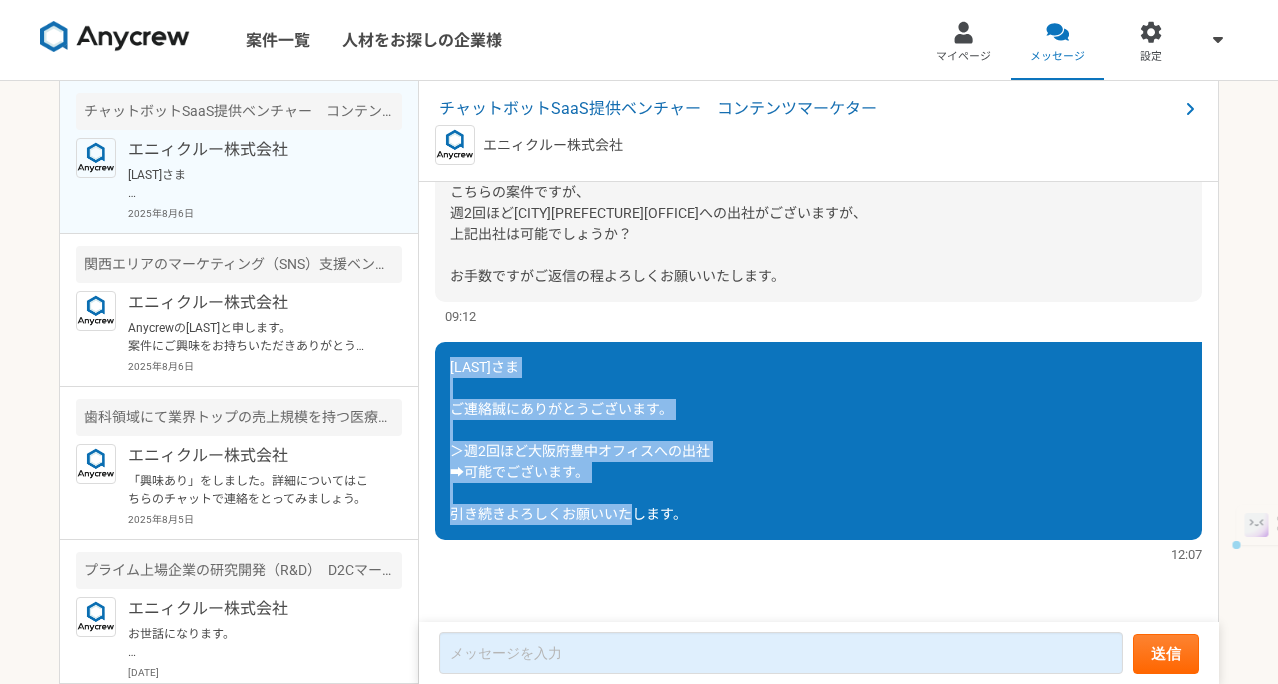 drag, startPoint x: 693, startPoint y: 515, endPoint x: 449, endPoint y: 363, distance: 287.47174 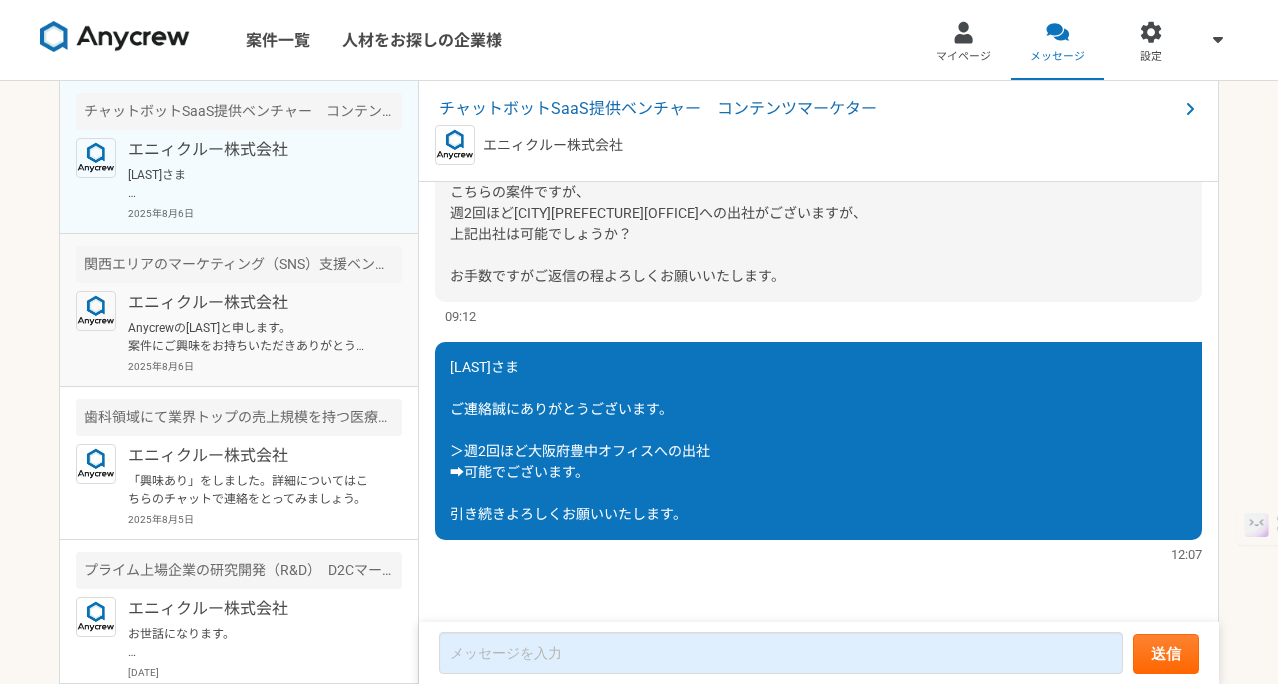 click on "Anycrewの[LAST]と申します。
案件にご興味をお持ちいただきありがとうございます。
こちらの案件ですが、下記条件が必須となりますため、
対応可否をいただくことは可能でしょうか？
・週2回程度大阪府豊中オフィスへの出社
お手数おかけいたしますが、よろしくお願い致します。" at bounding box center (251, 337) 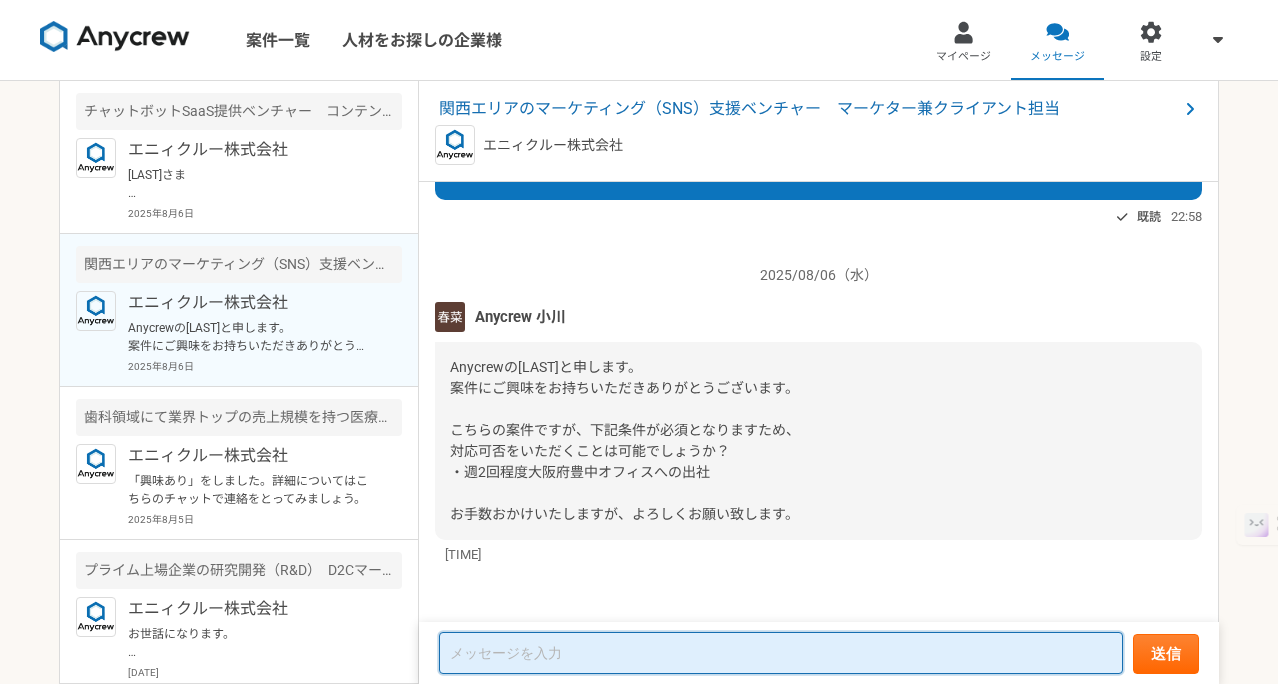 click at bounding box center [781, 653] 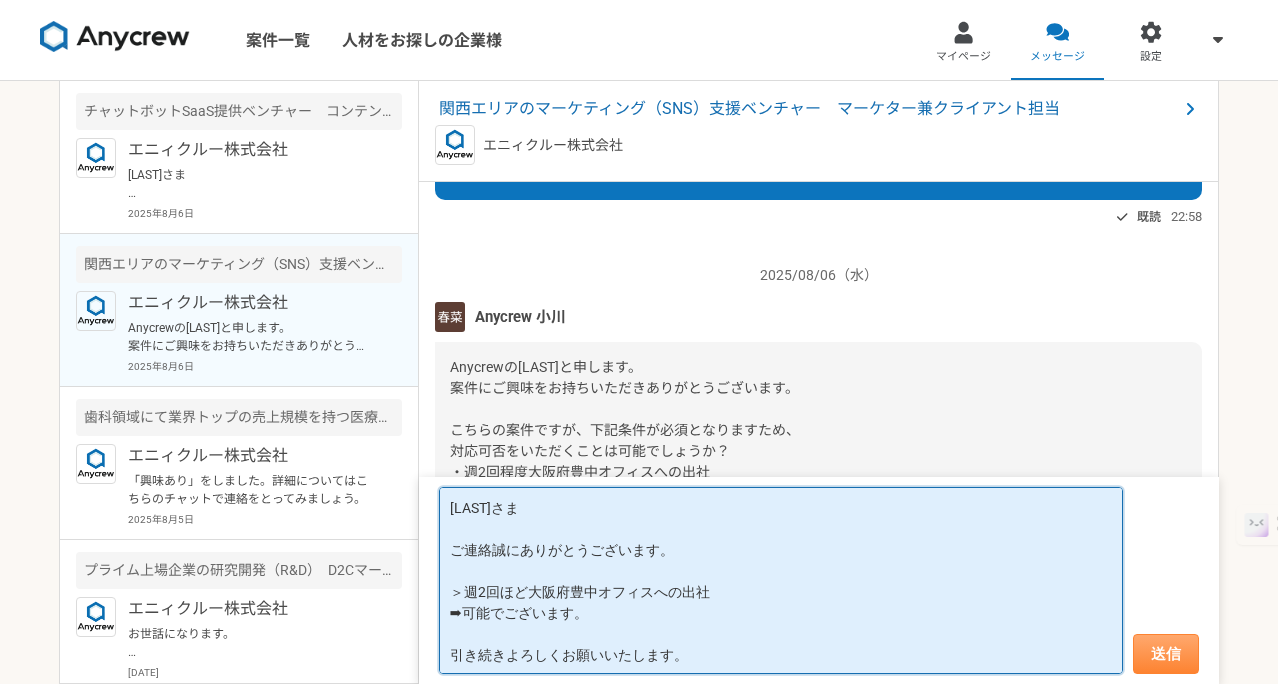 type on "[LAST]さま
ご連絡誠にありがとうございます。
＞週2回ほど大阪府豊中オフィスへの出社
➡︎可能でございます。
引き続きよろしくお願いいたします。" 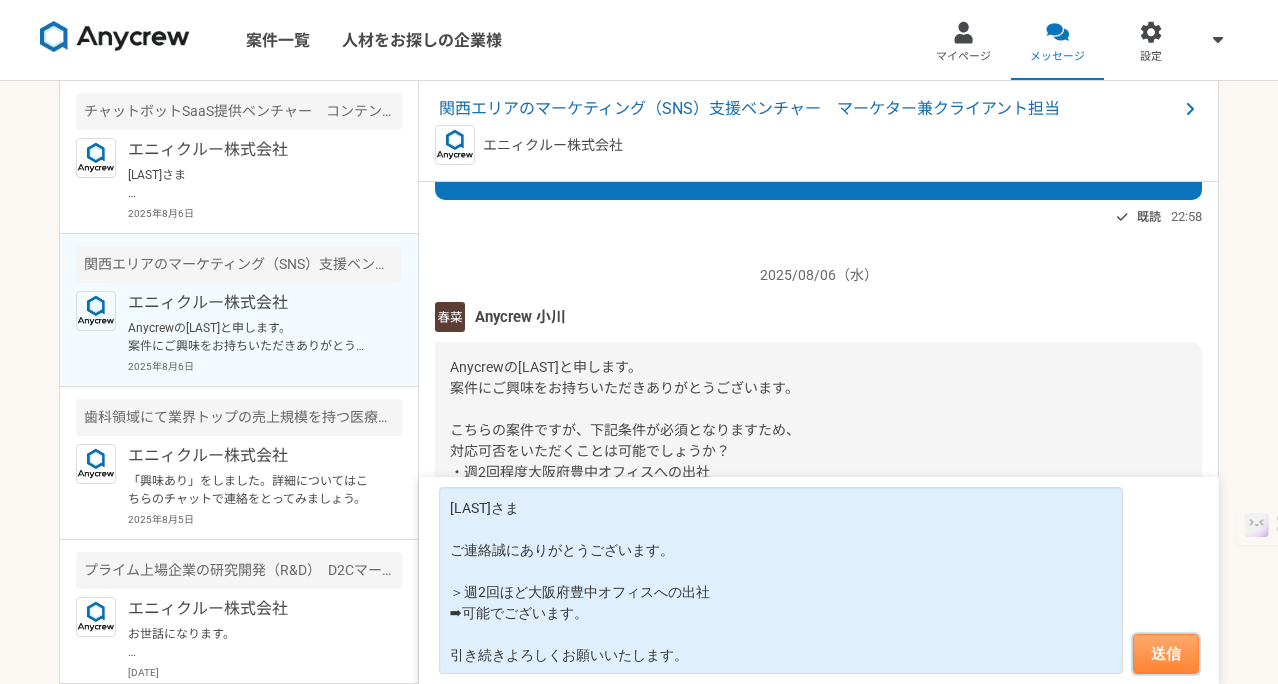 click on "送信" at bounding box center [1166, 654] 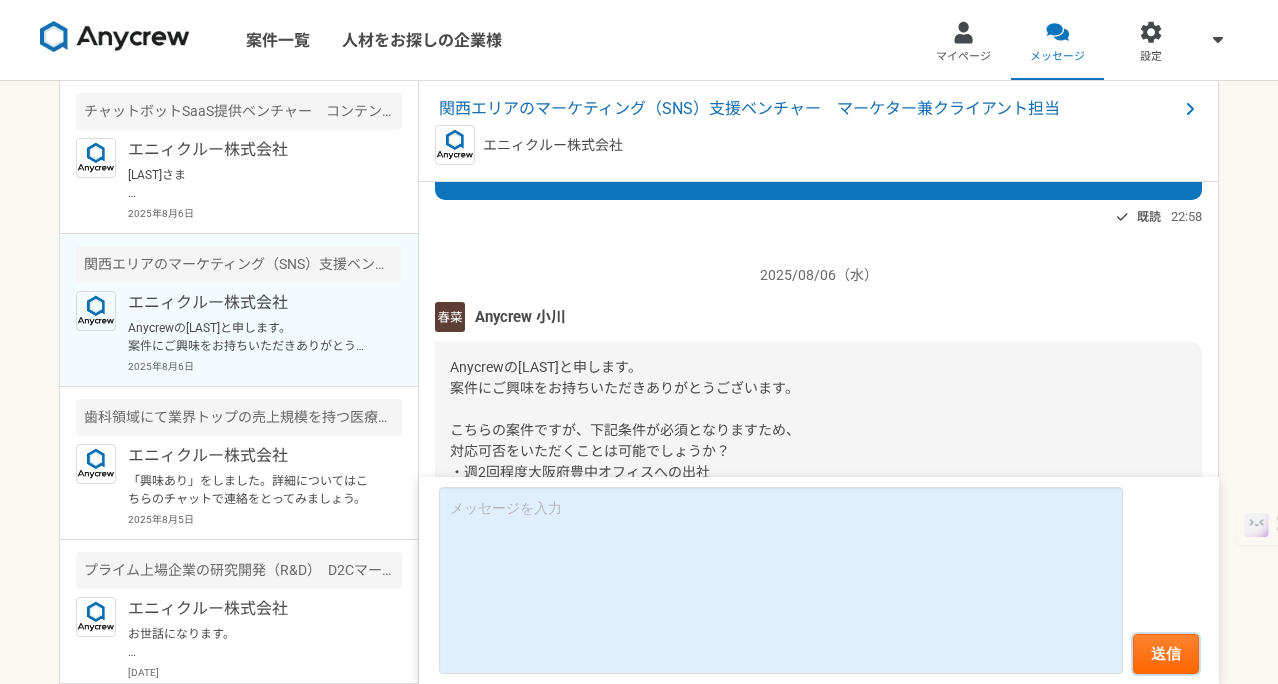 scroll, scrollTop: 328, scrollLeft: 0, axis: vertical 